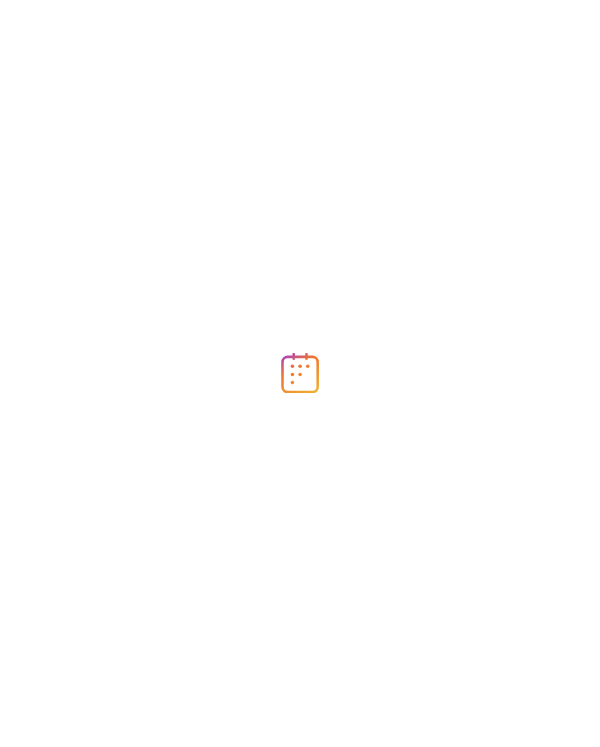 scroll, scrollTop: 0, scrollLeft: 0, axis: both 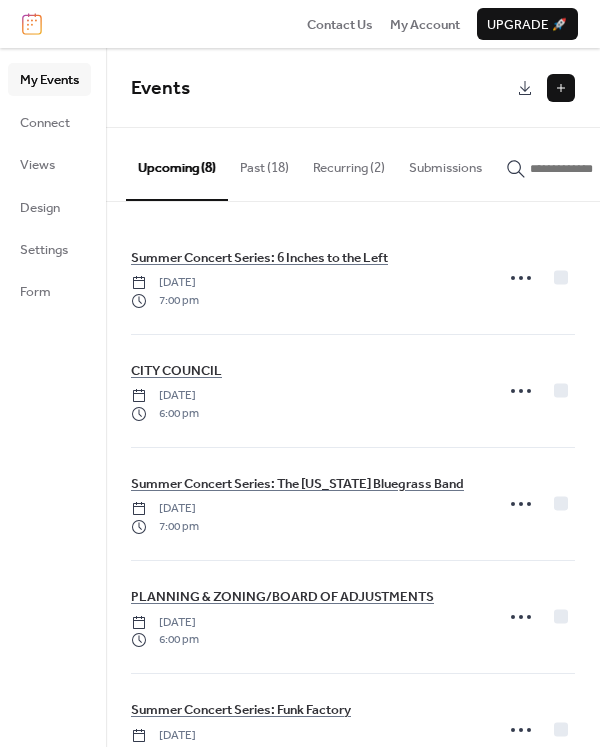 click at bounding box center (561, 88) 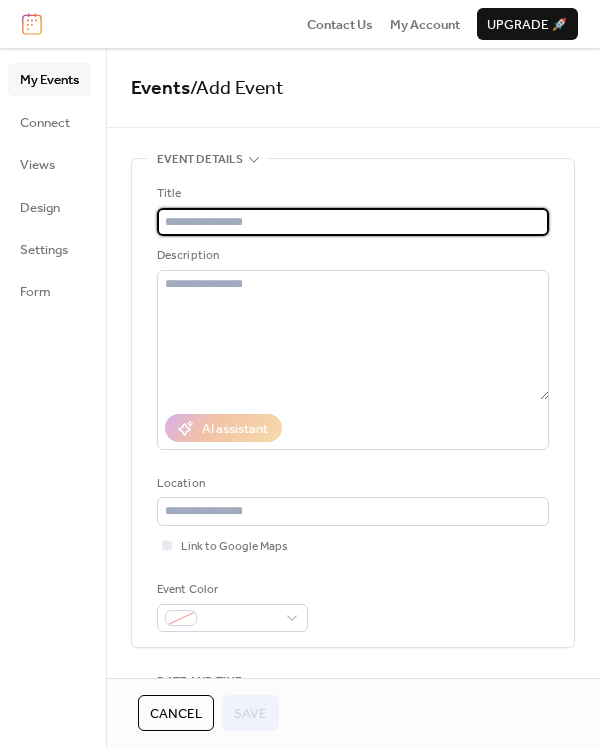 type on "*" 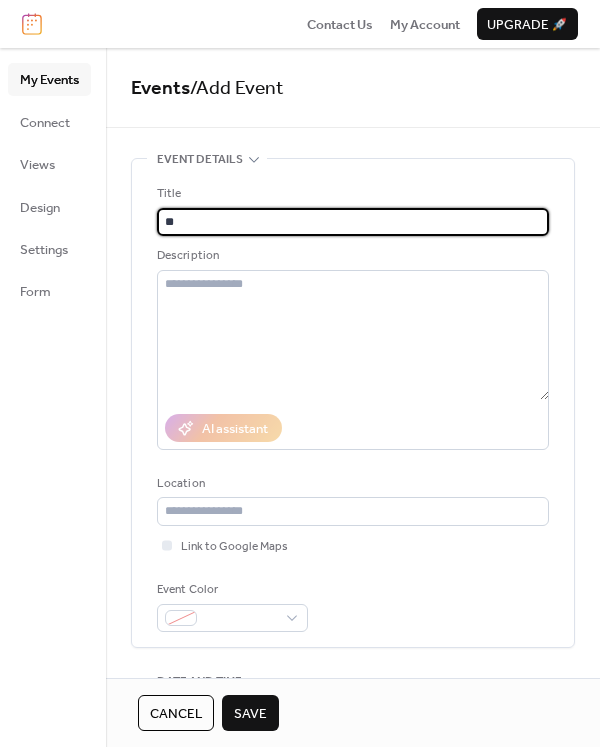 type on "*" 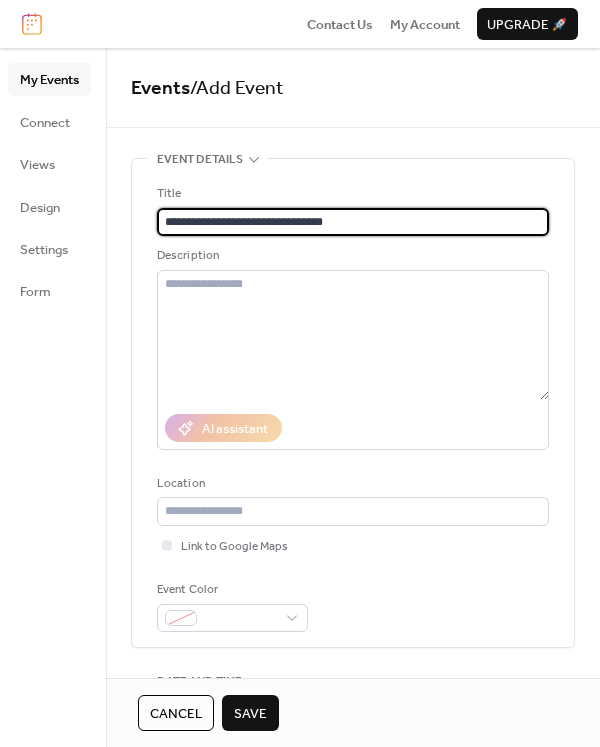 type on "**********" 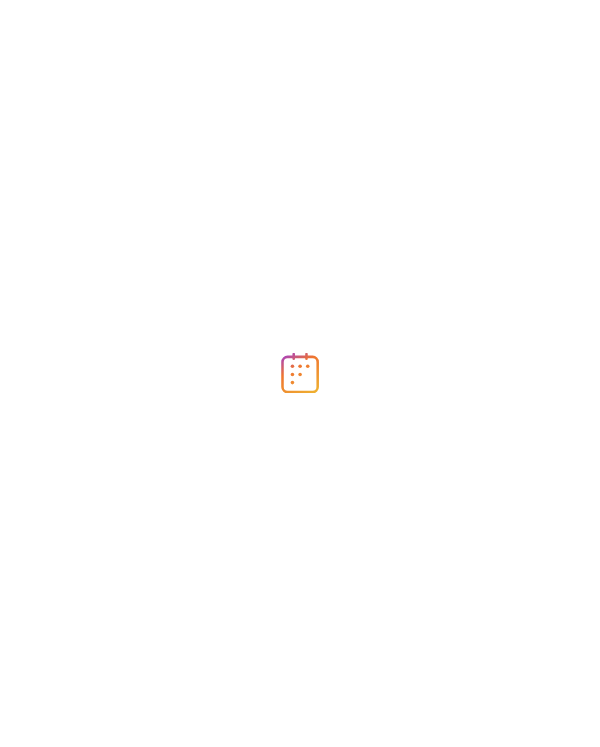 scroll, scrollTop: 0, scrollLeft: 0, axis: both 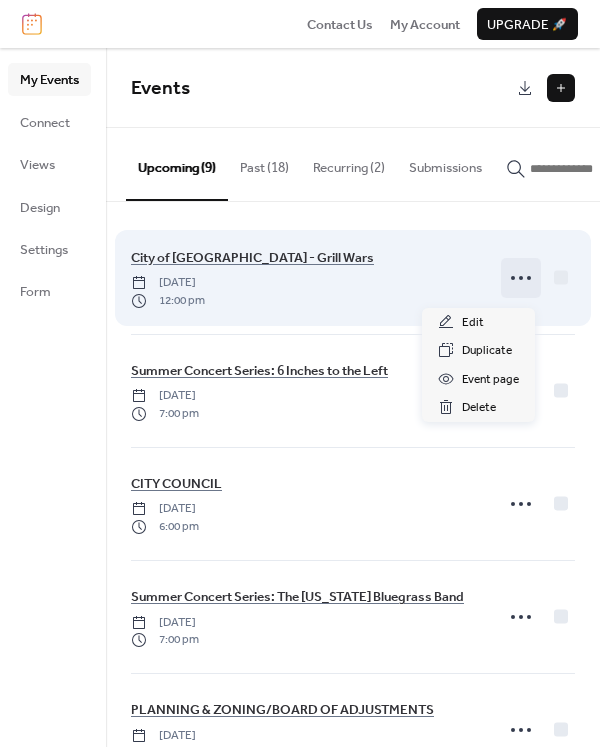 click 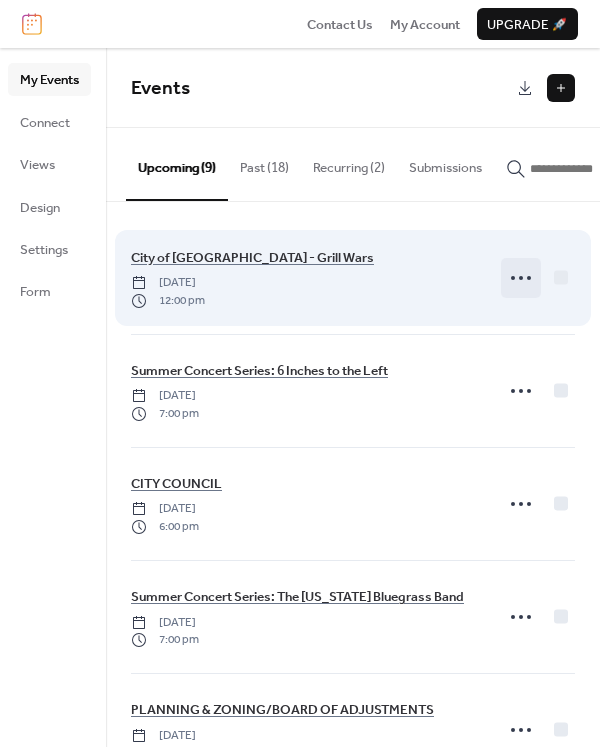 click 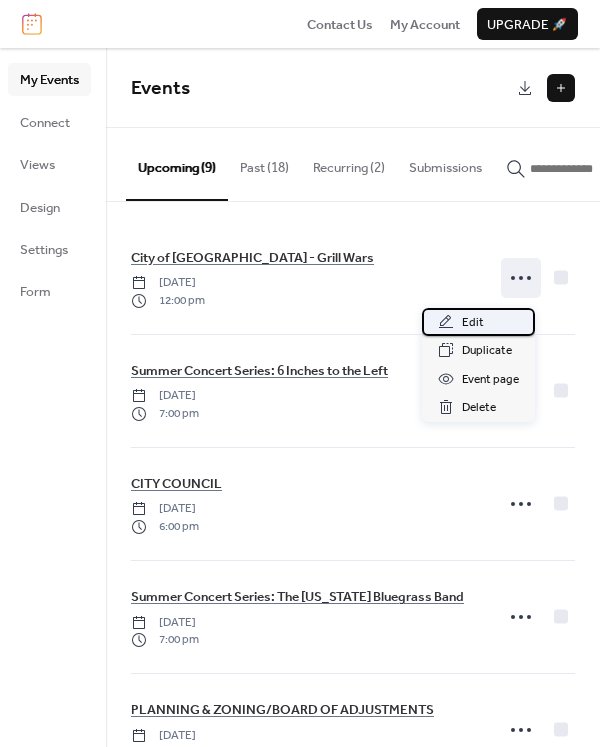 click on "Edit" at bounding box center [473, 323] 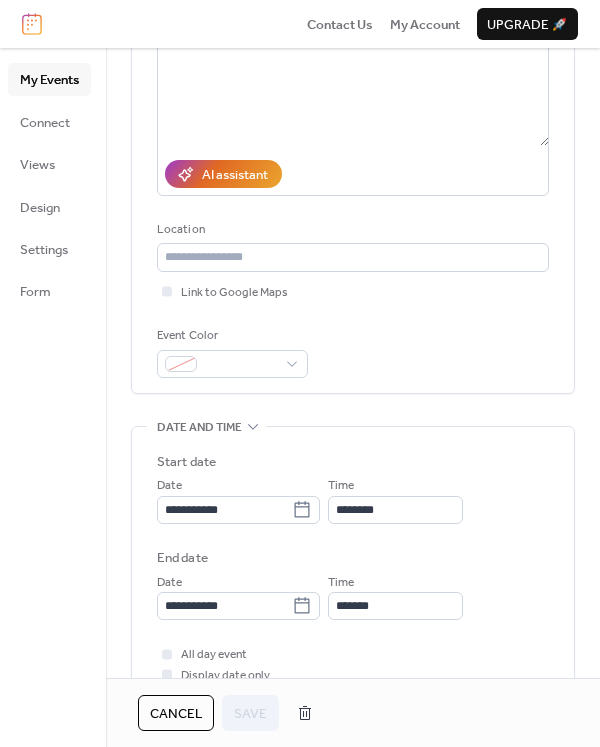 scroll, scrollTop: 300, scrollLeft: 0, axis: vertical 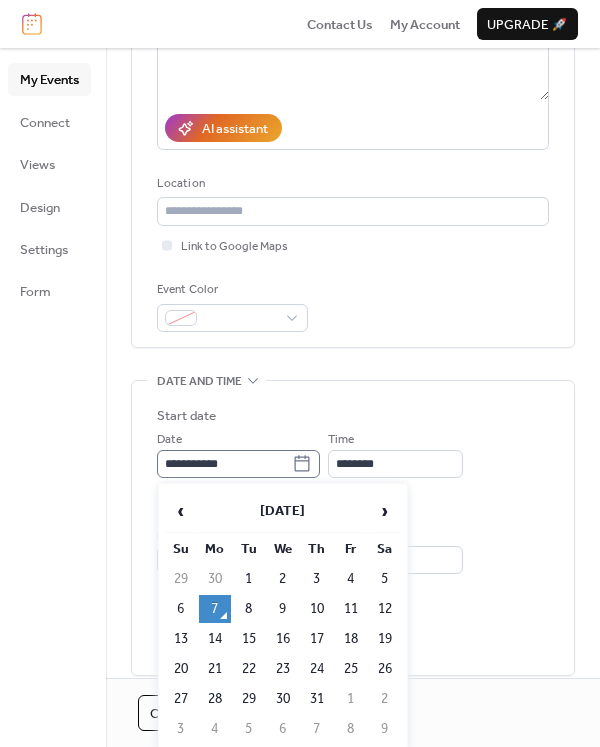 click 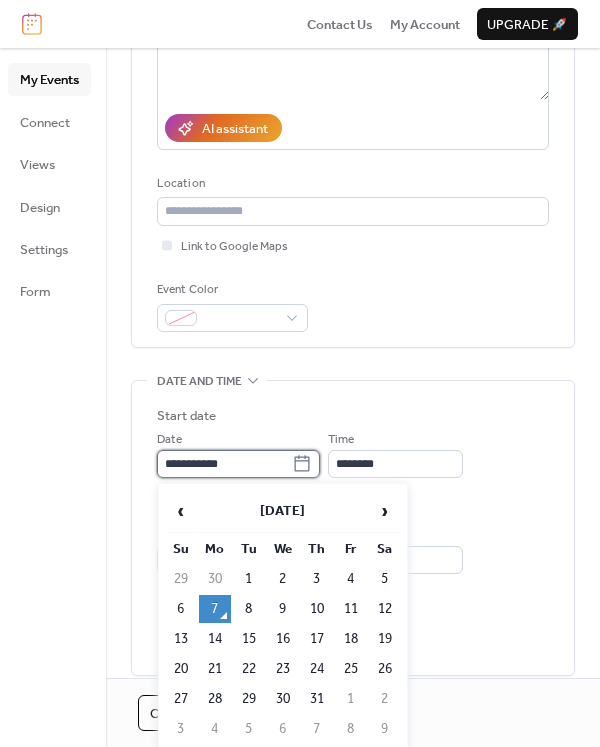 click on "**********" at bounding box center (224, 464) 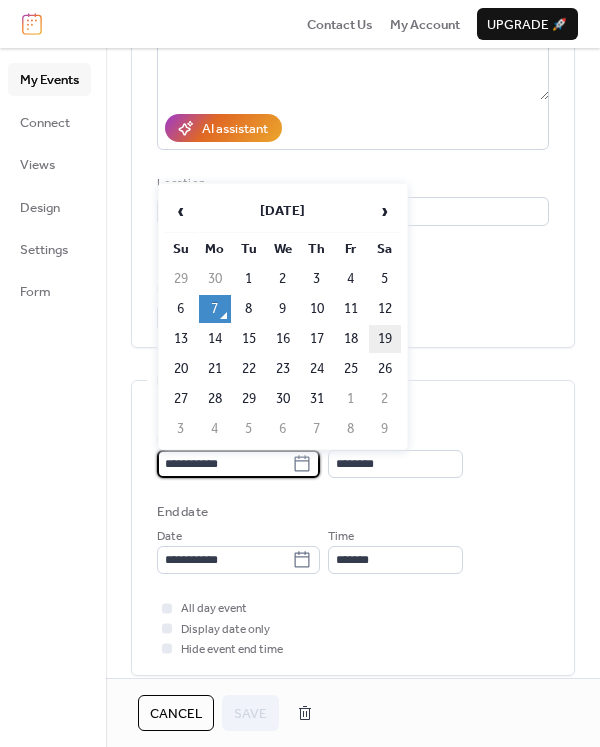 click on "19" at bounding box center [385, 339] 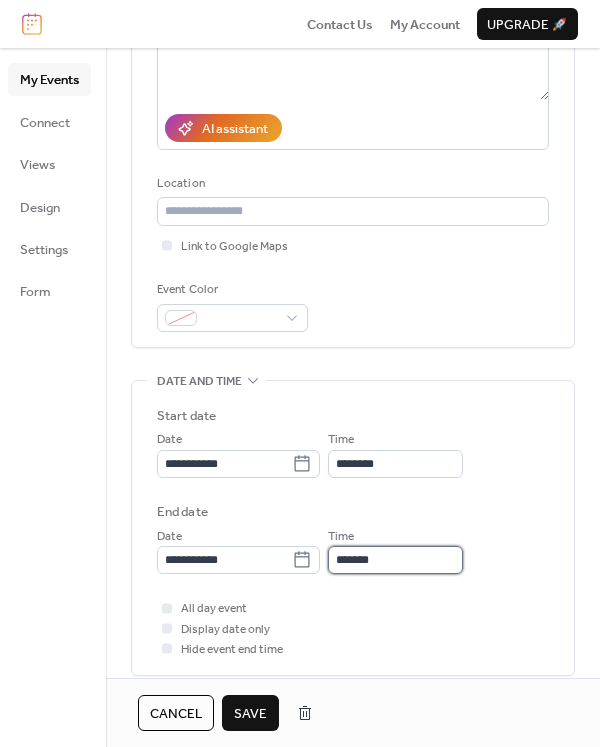 click on "*******" at bounding box center [395, 560] 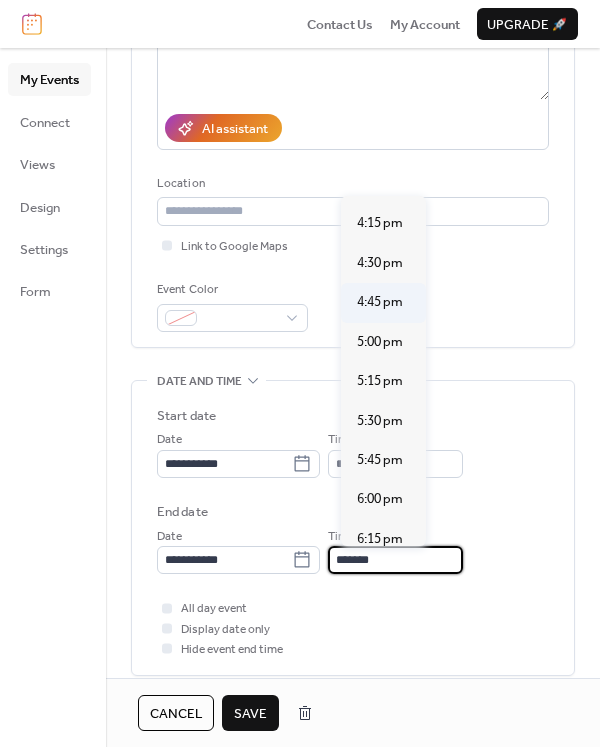scroll, scrollTop: 800, scrollLeft: 0, axis: vertical 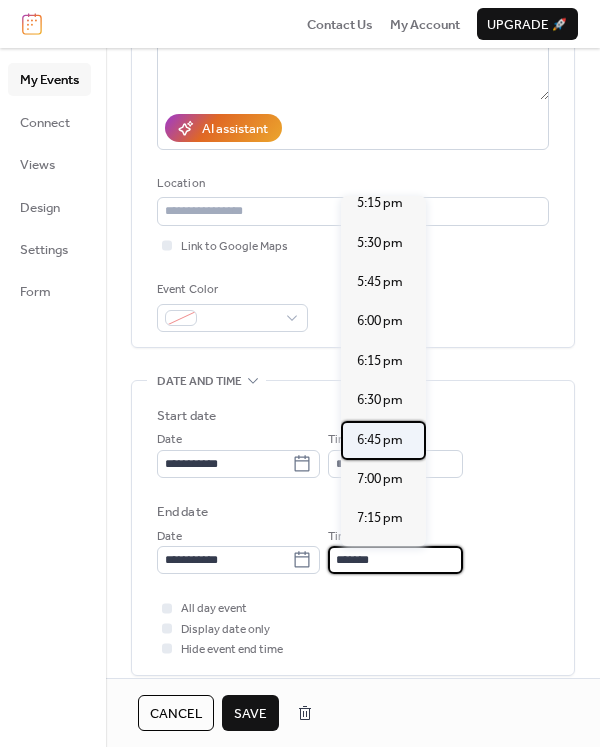 click on "6:45 pm" at bounding box center [380, 440] 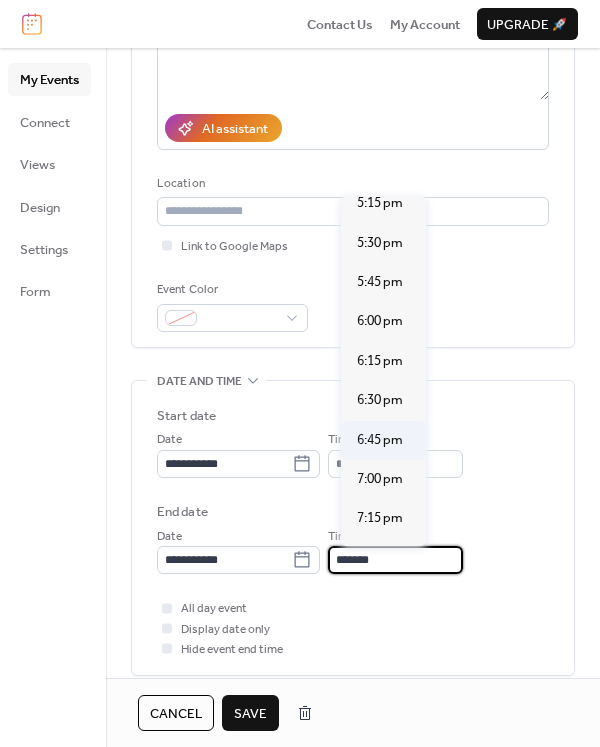 type on "*******" 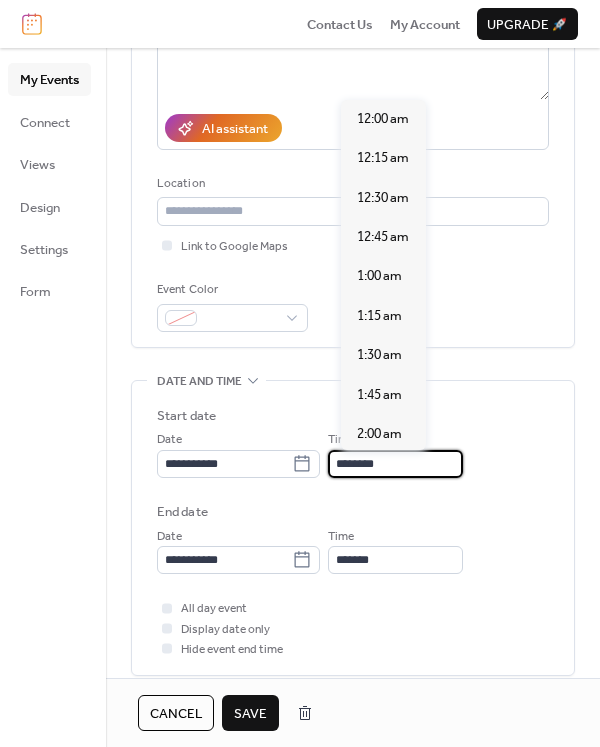 scroll, scrollTop: 1892, scrollLeft: 0, axis: vertical 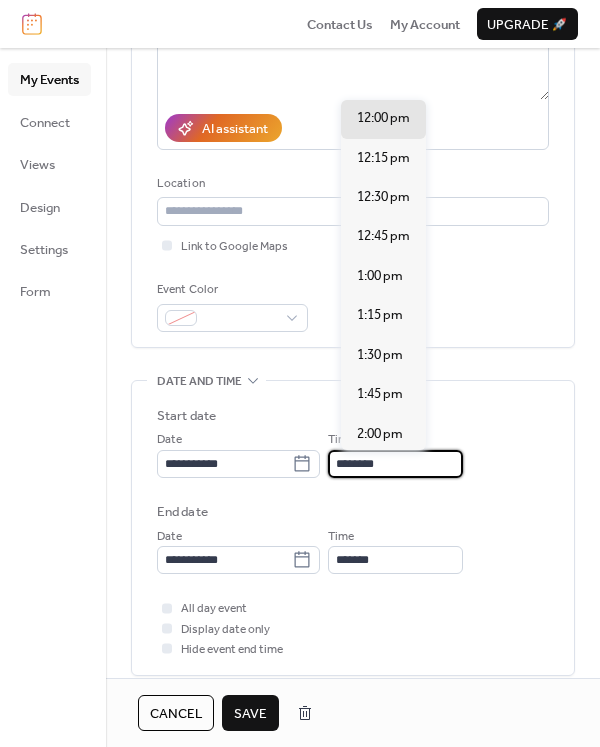 click on "********" at bounding box center (395, 464) 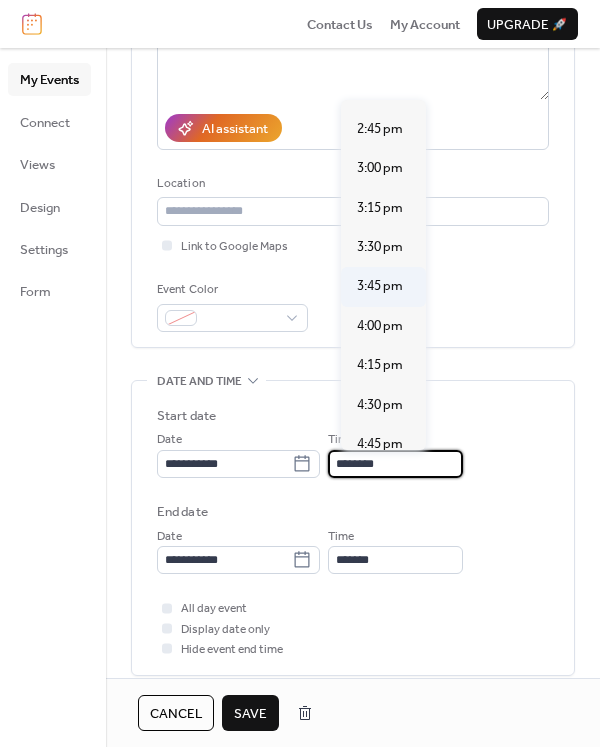 scroll, scrollTop: 2292, scrollLeft: 0, axis: vertical 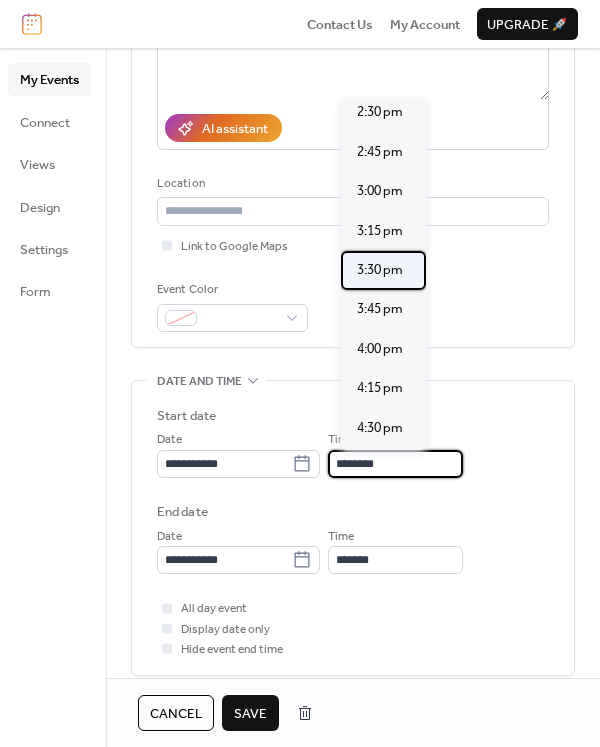 click on "3:30 pm" at bounding box center (380, 270) 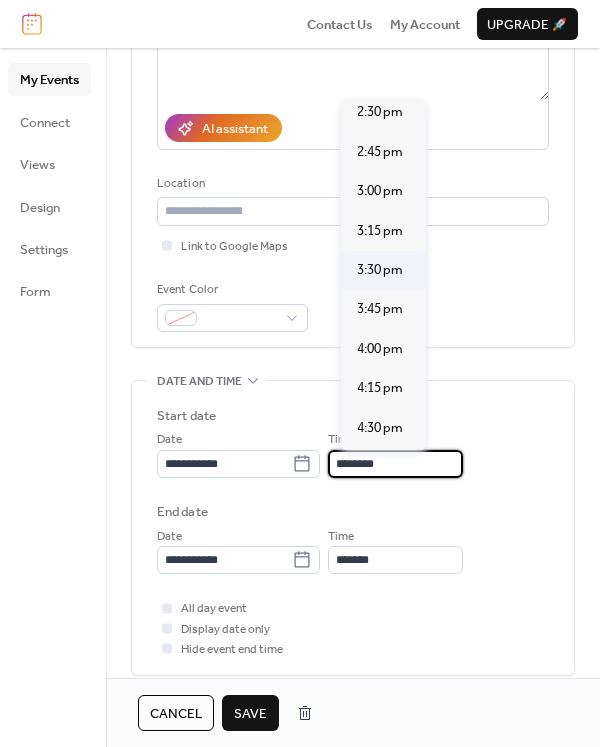 type on "*******" 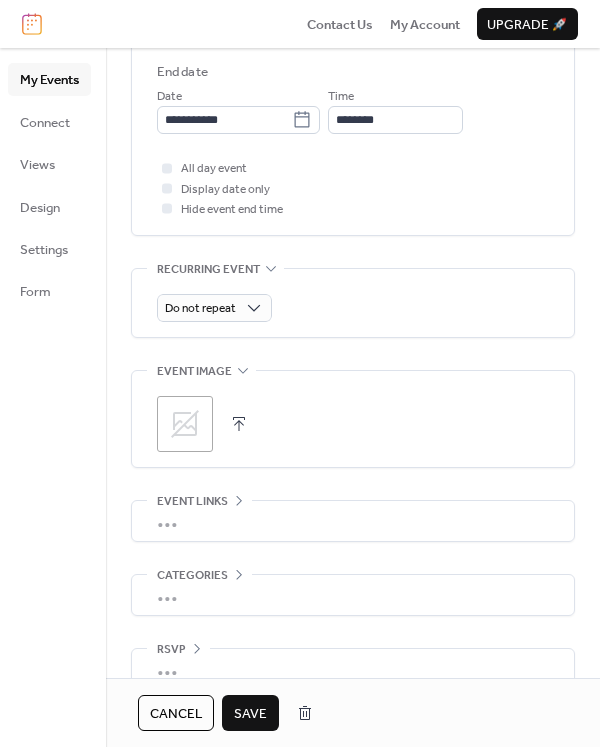 scroll, scrollTop: 772, scrollLeft: 0, axis: vertical 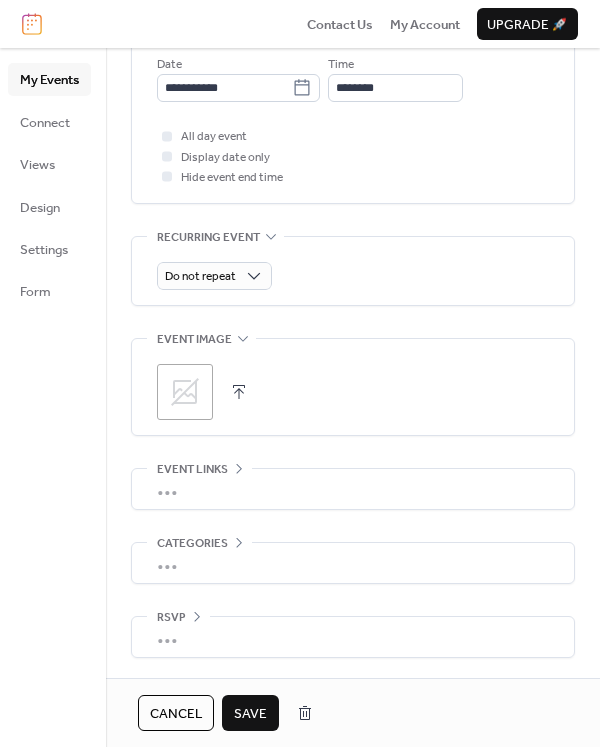 click on "Save" at bounding box center [250, 714] 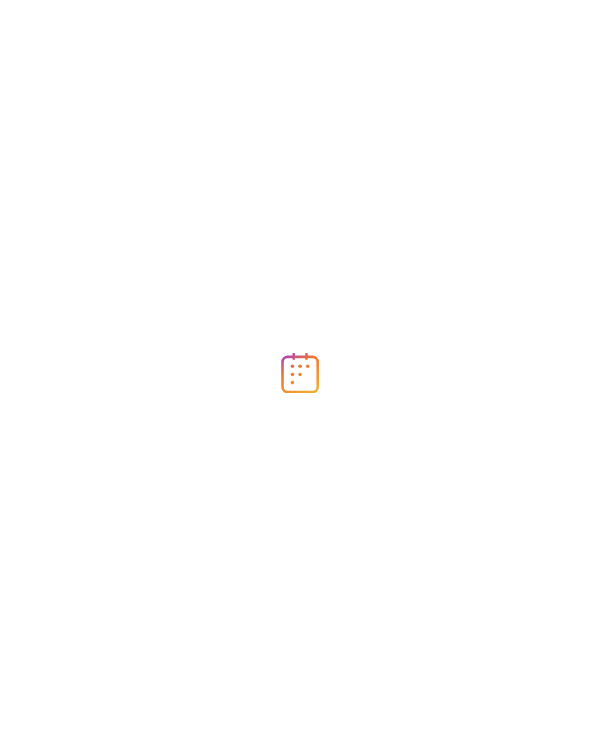 scroll, scrollTop: 0, scrollLeft: 0, axis: both 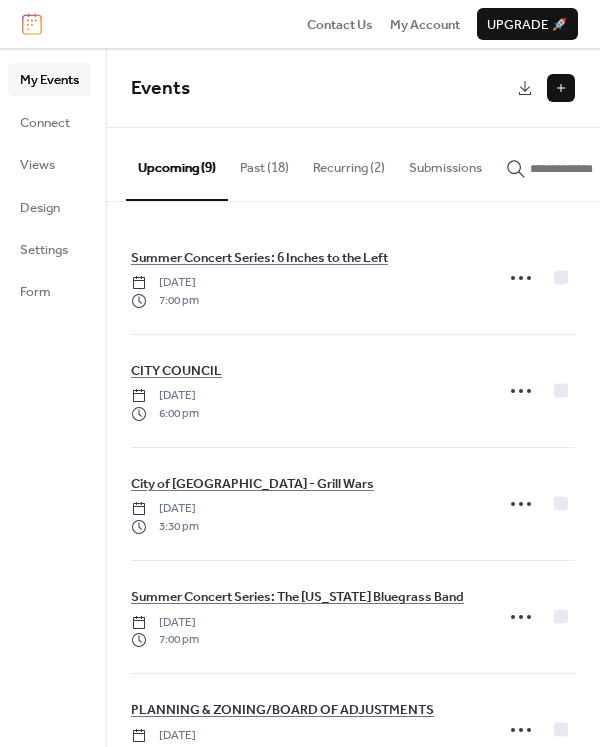 click at bounding box center [561, 88] 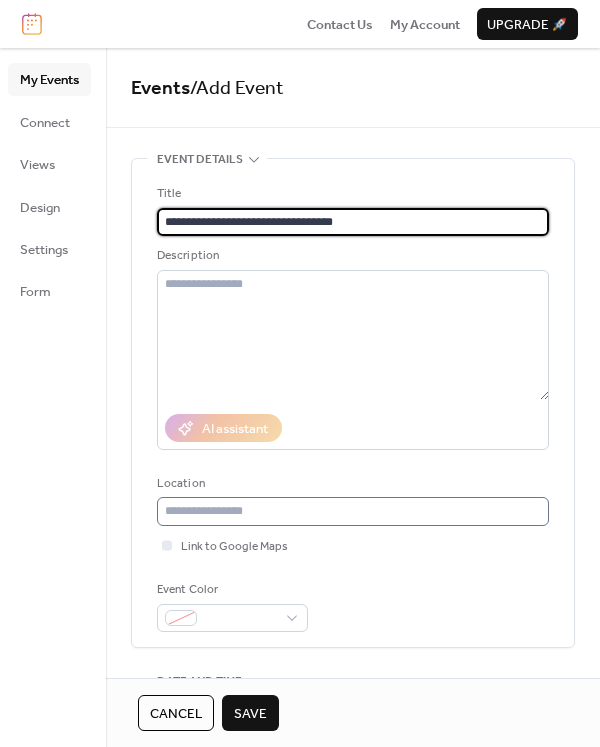 type on "**********" 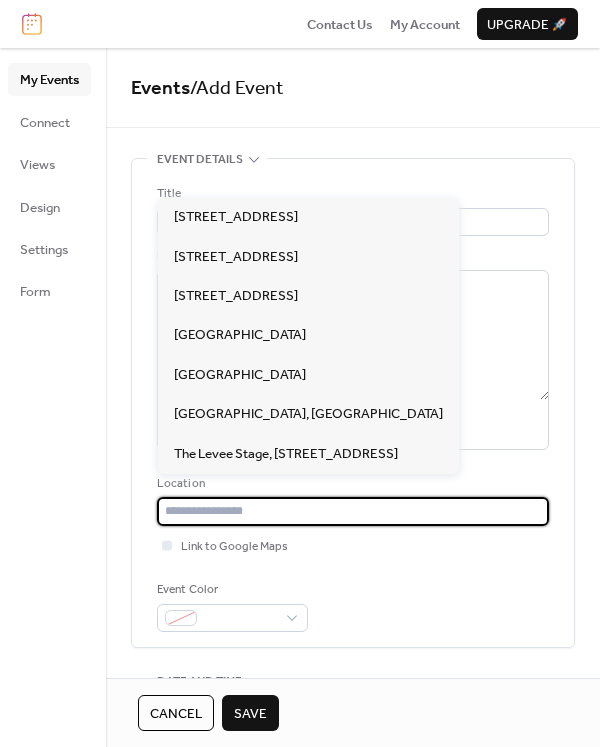 click at bounding box center (353, 511) 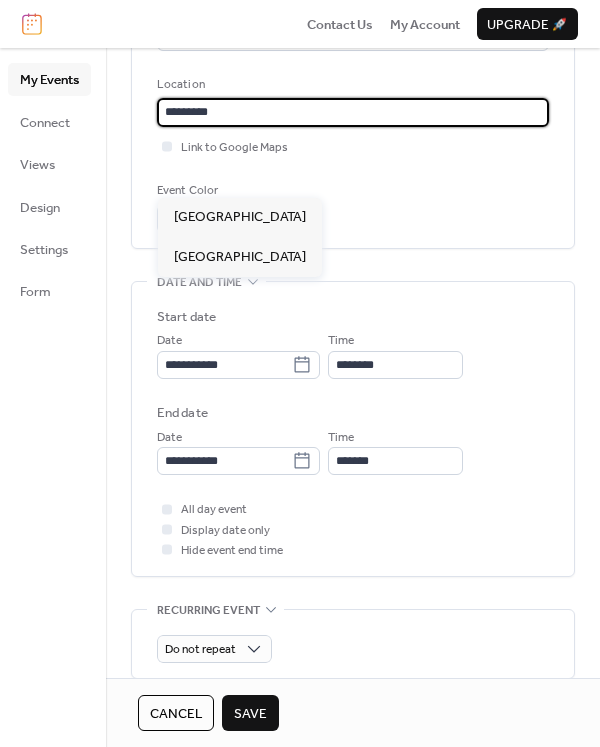 scroll, scrollTop: 400, scrollLeft: 0, axis: vertical 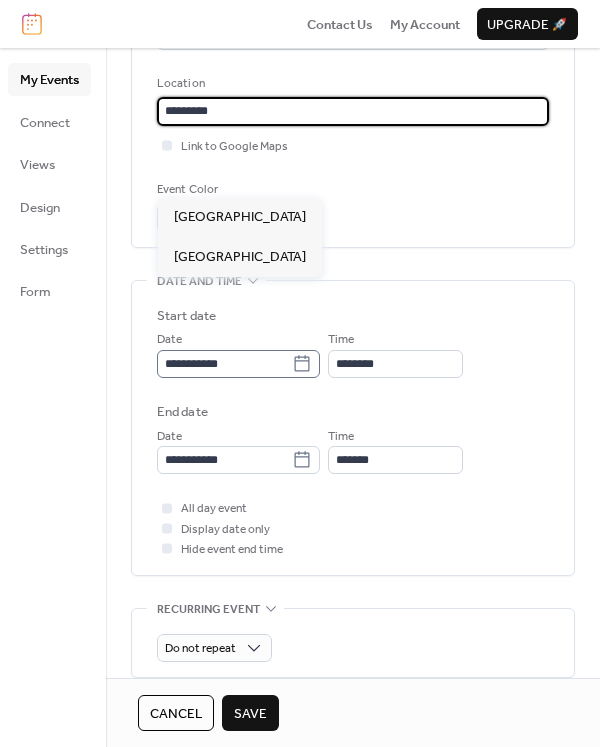 type on "*********" 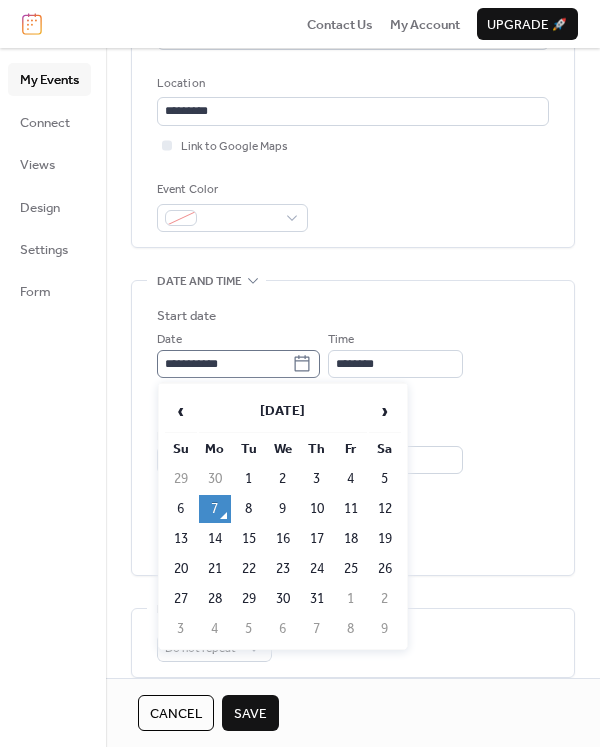 click 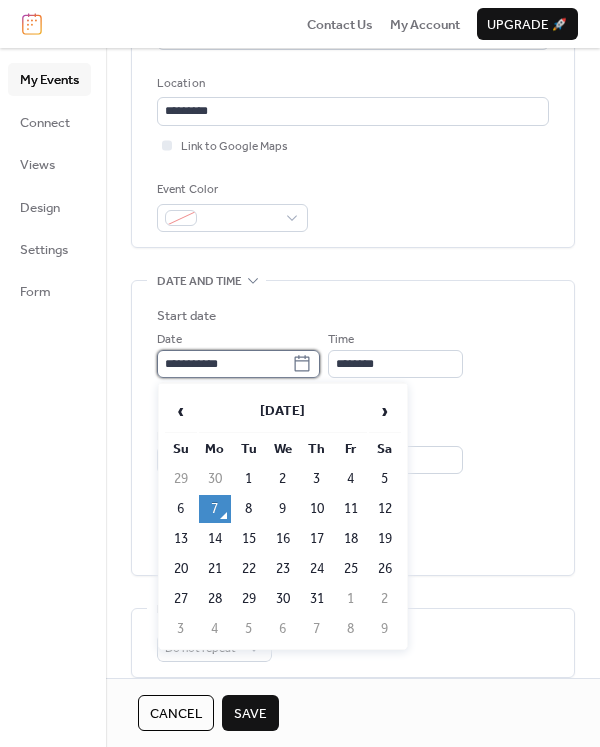 click on "**********" at bounding box center (224, 364) 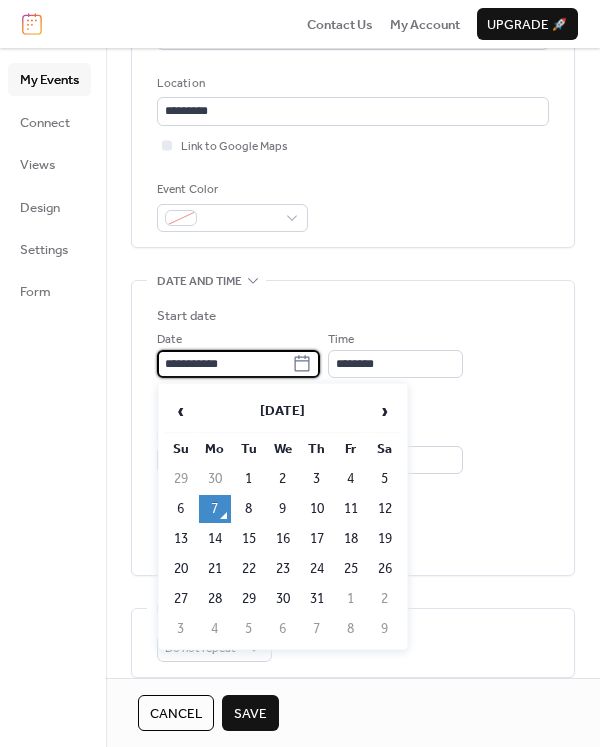 click on "23" at bounding box center (283, 569) 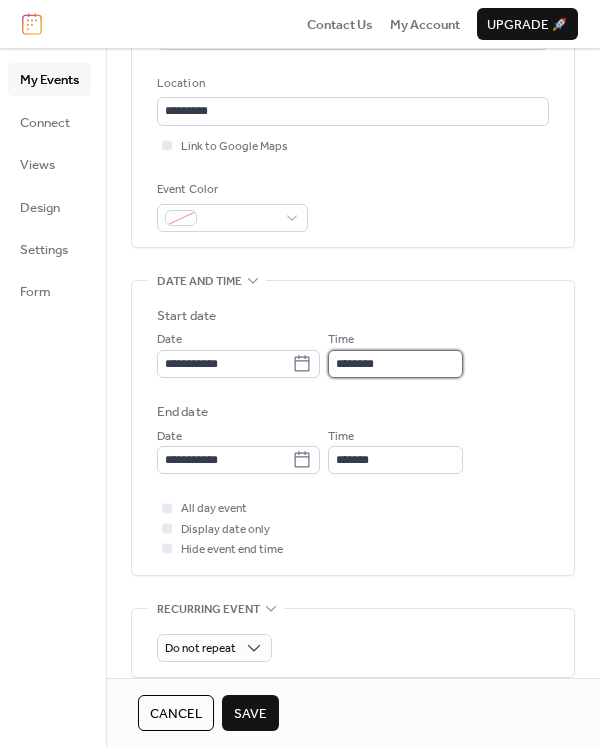 click on "********" at bounding box center [395, 364] 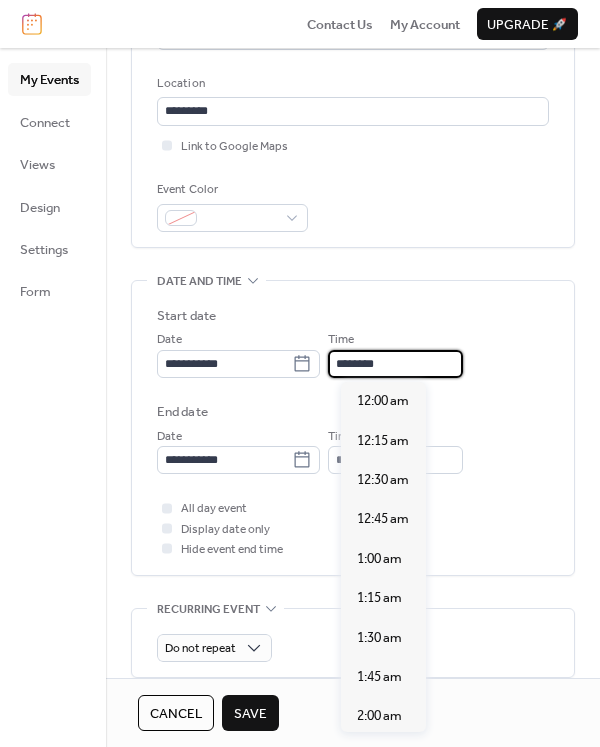 scroll, scrollTop: 1892, scrollLeft: 0, axis: vertical 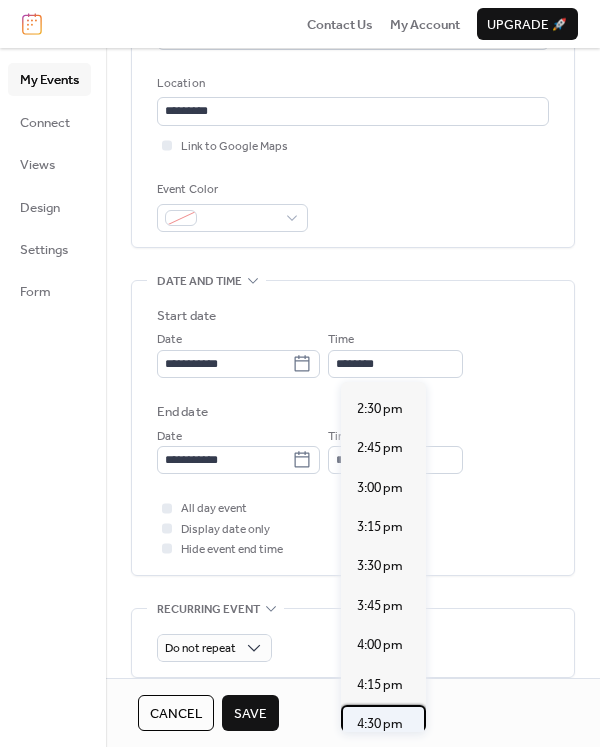 click on "4:30 pm" at bounding box center (380, 724) 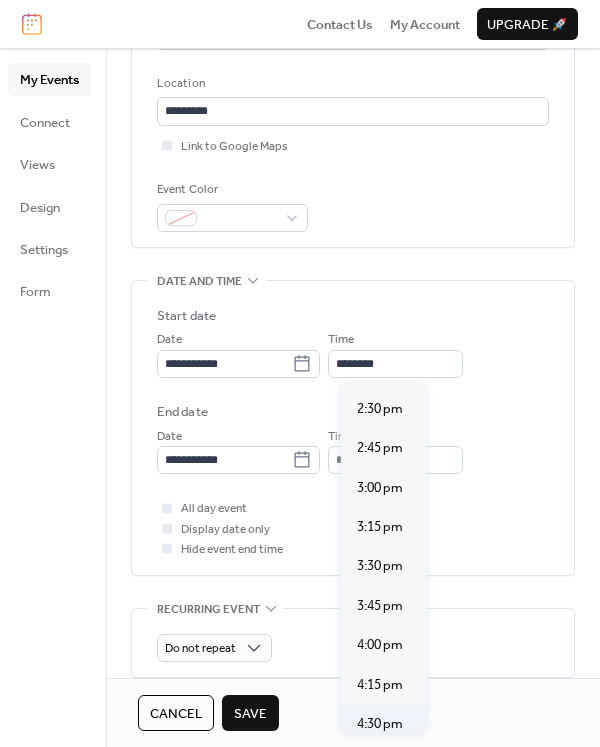 type on "*******" 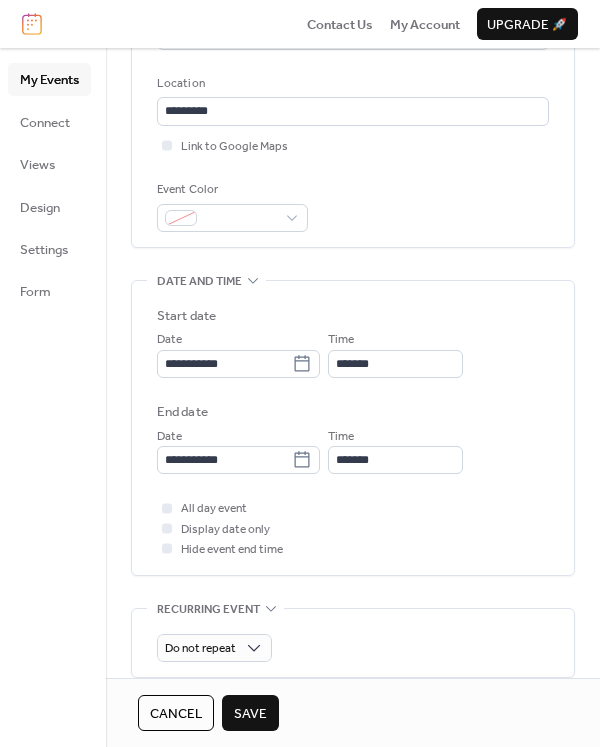 click on "Save" at bounding box center (250, 714) 